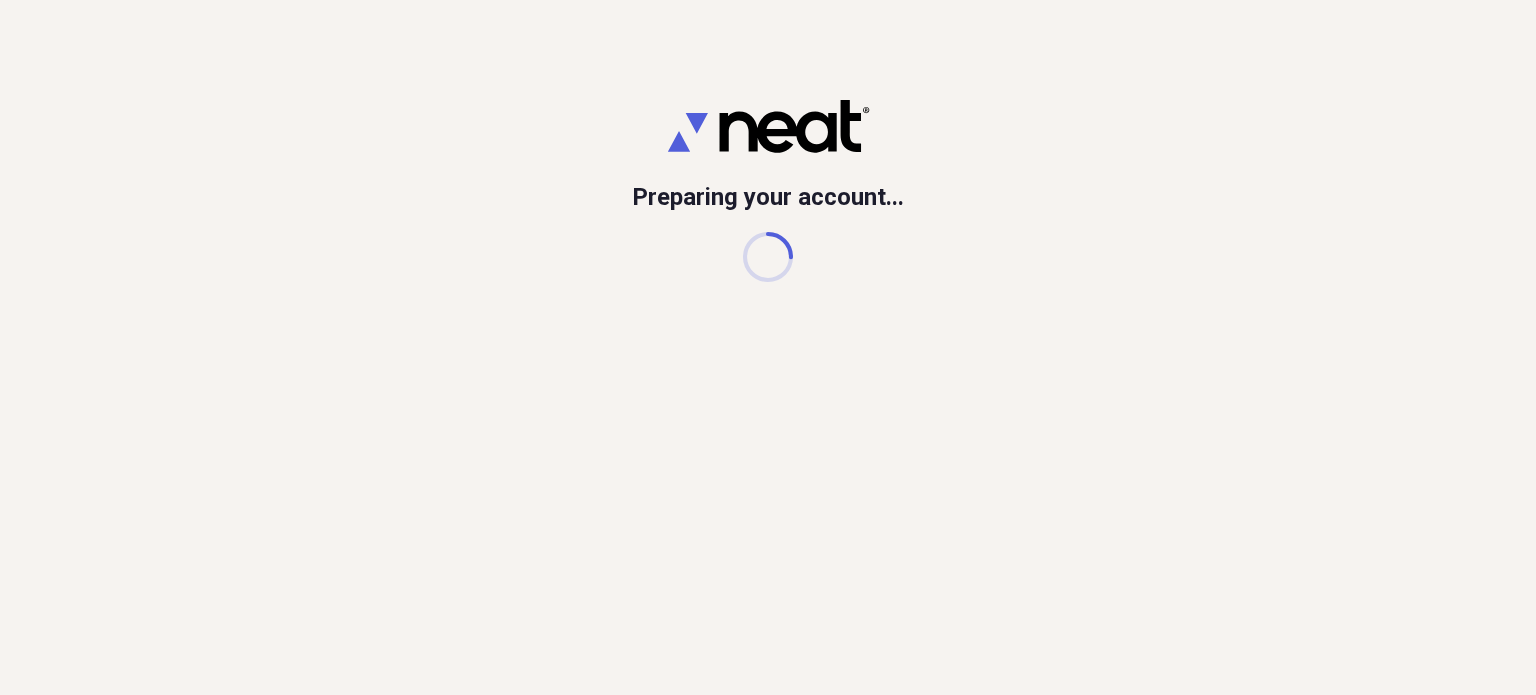 scroll, scrollTop: 0, scrollLeft: 0, axis: both 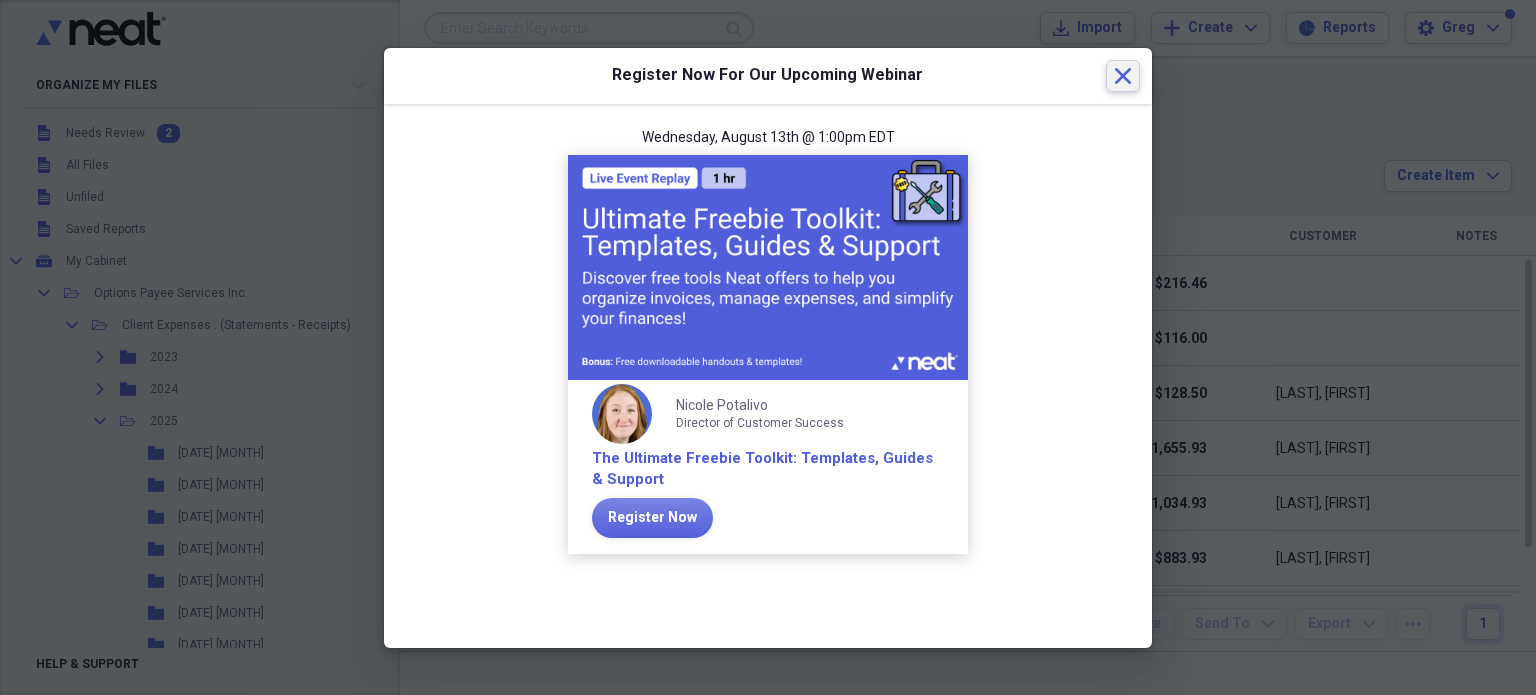 click 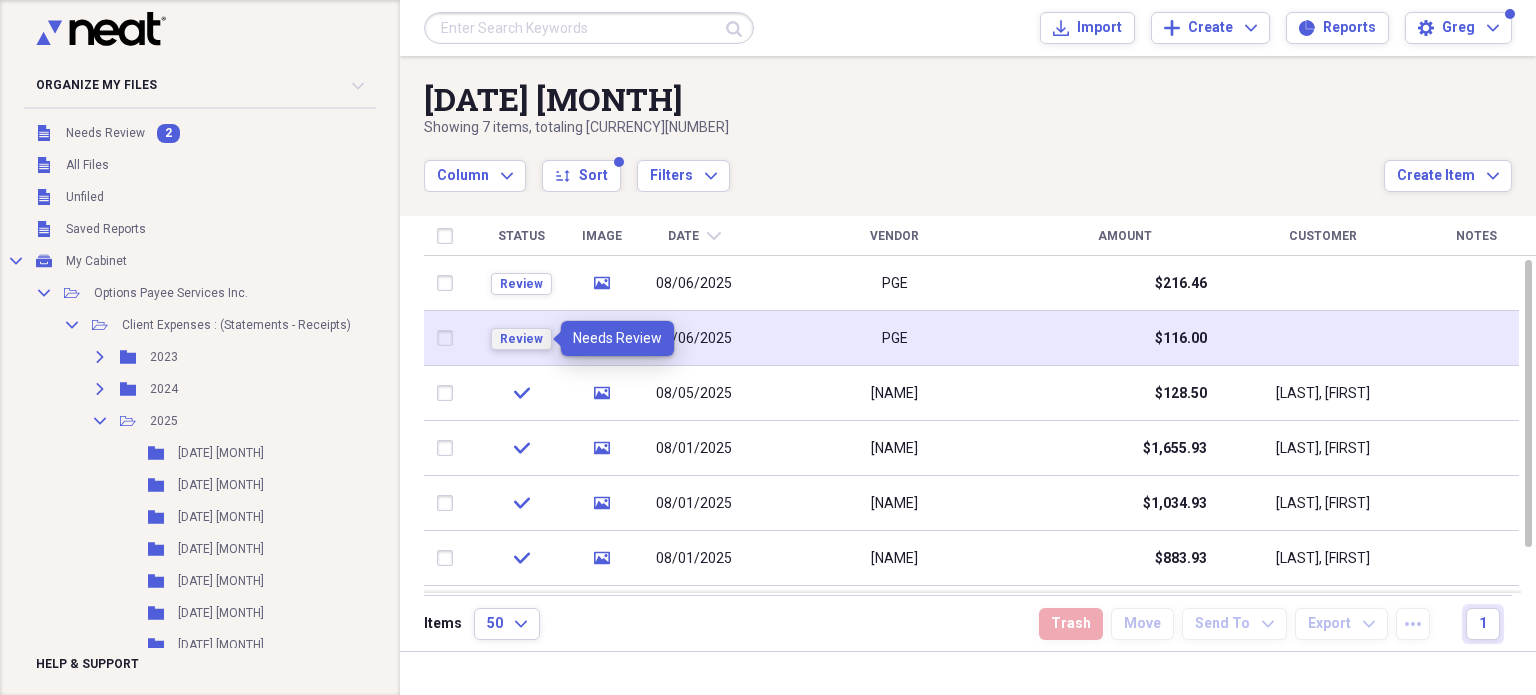 click on "Review" at bounding box center (521, 339) 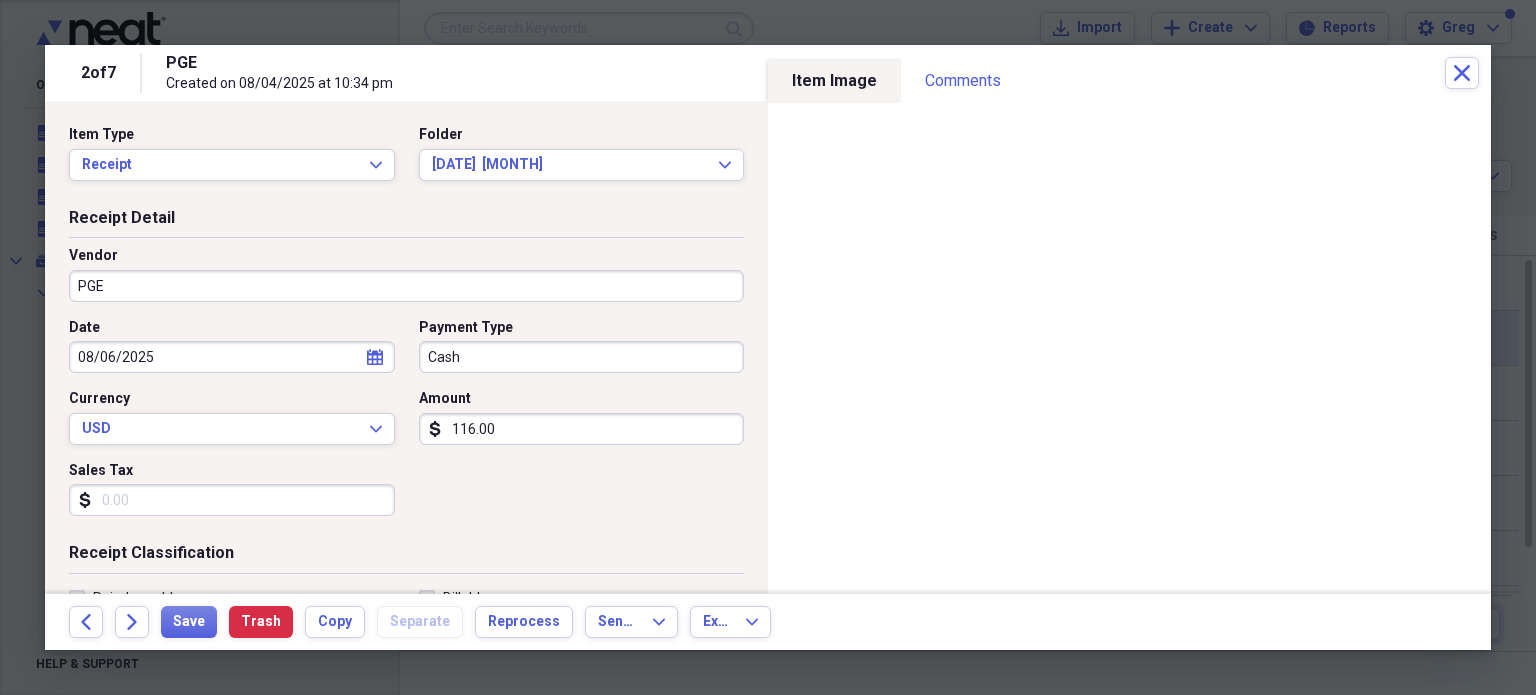 click 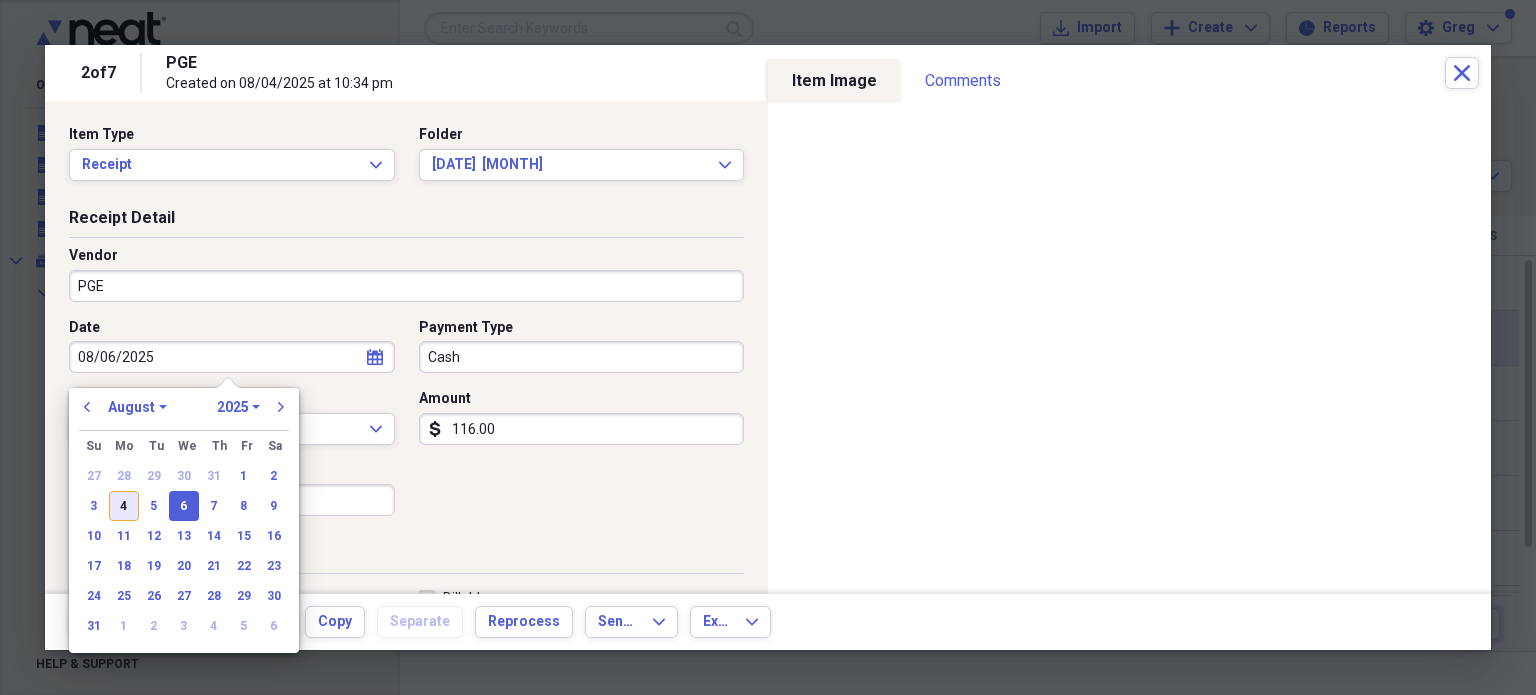 click on "4" at bounding box center (124, 506) 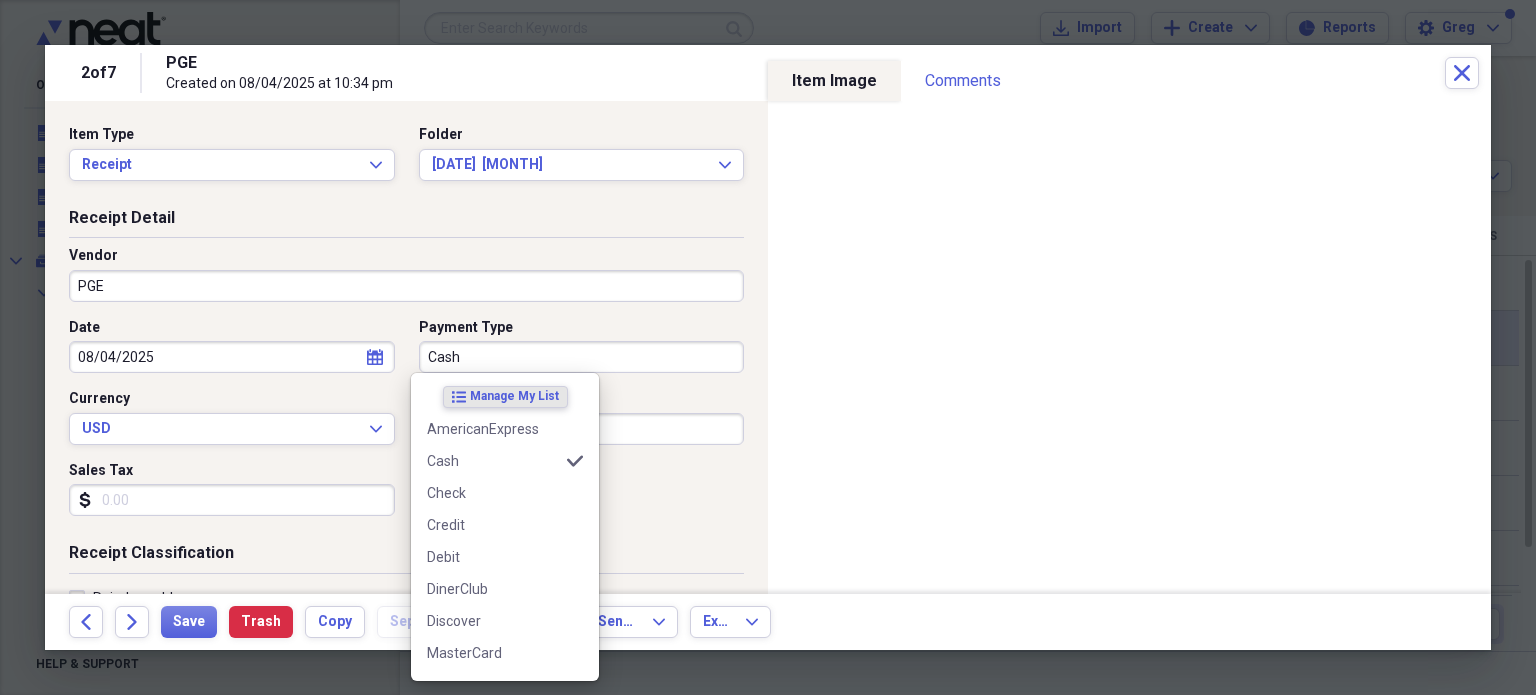 click on "Cash" at bounding box center [582, 357] 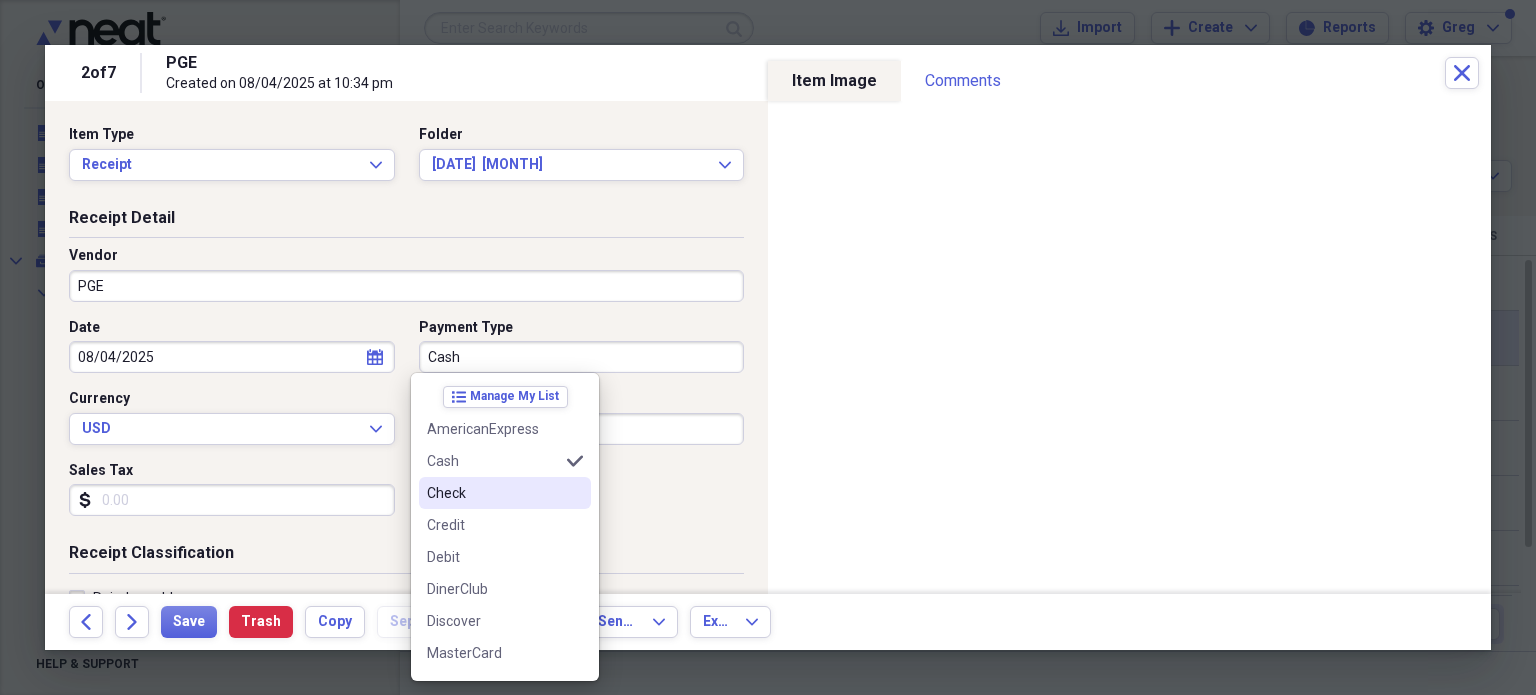 click on "Check" at bounding box center [493, 493] 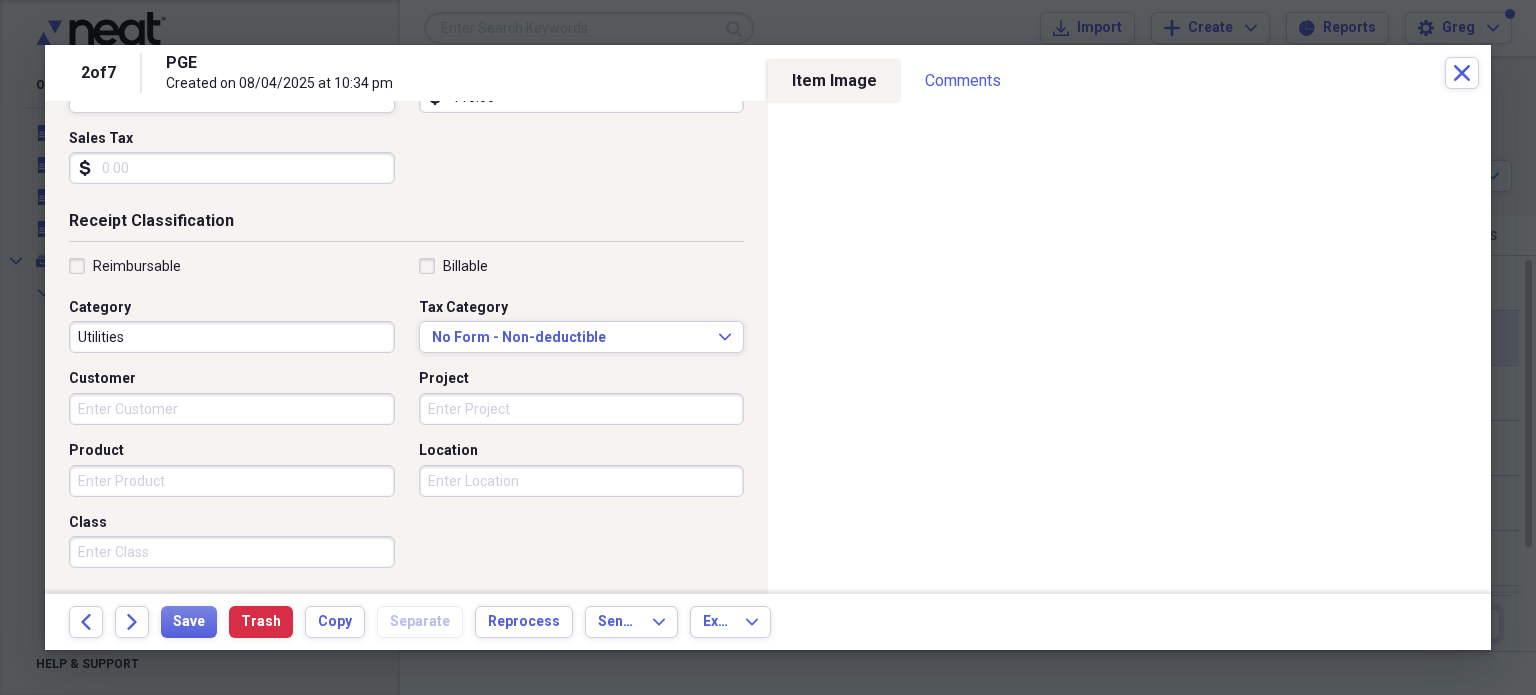 scroll, scrollTop: 333, scrollLeft: 0, axis: vertical 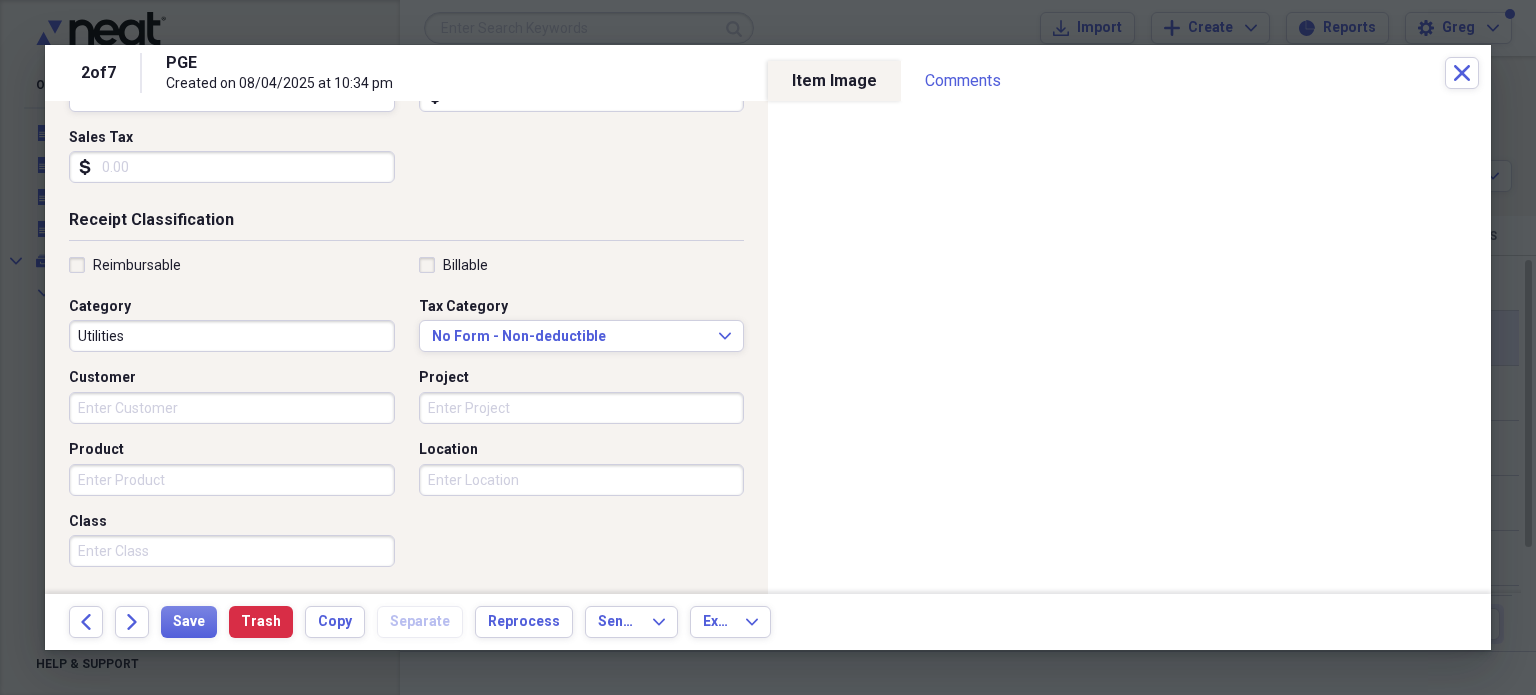 click on "Customer" at bounding box center (232, 408) 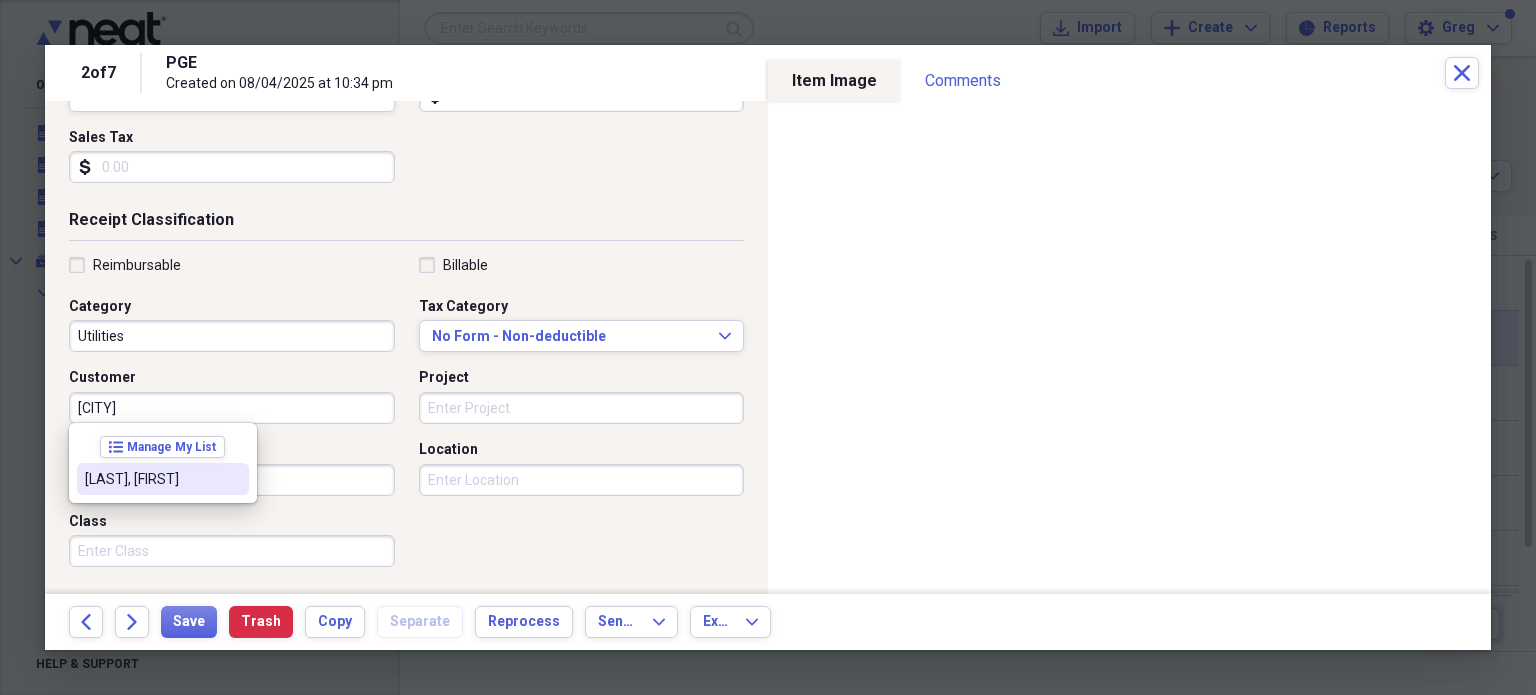 click on "[LAST], [FIRST]" at bounding box center [151, 479] 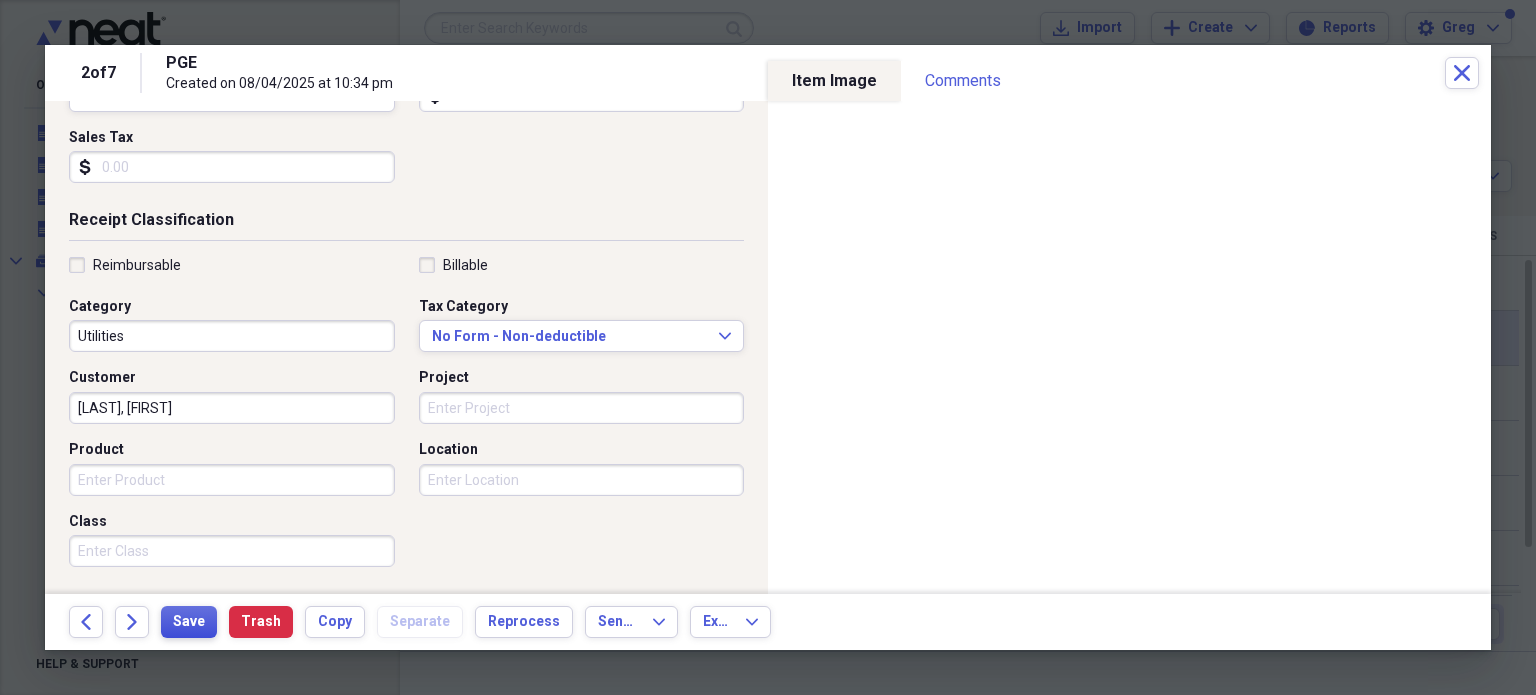 click on "Save" at bounding box center [189, 622] 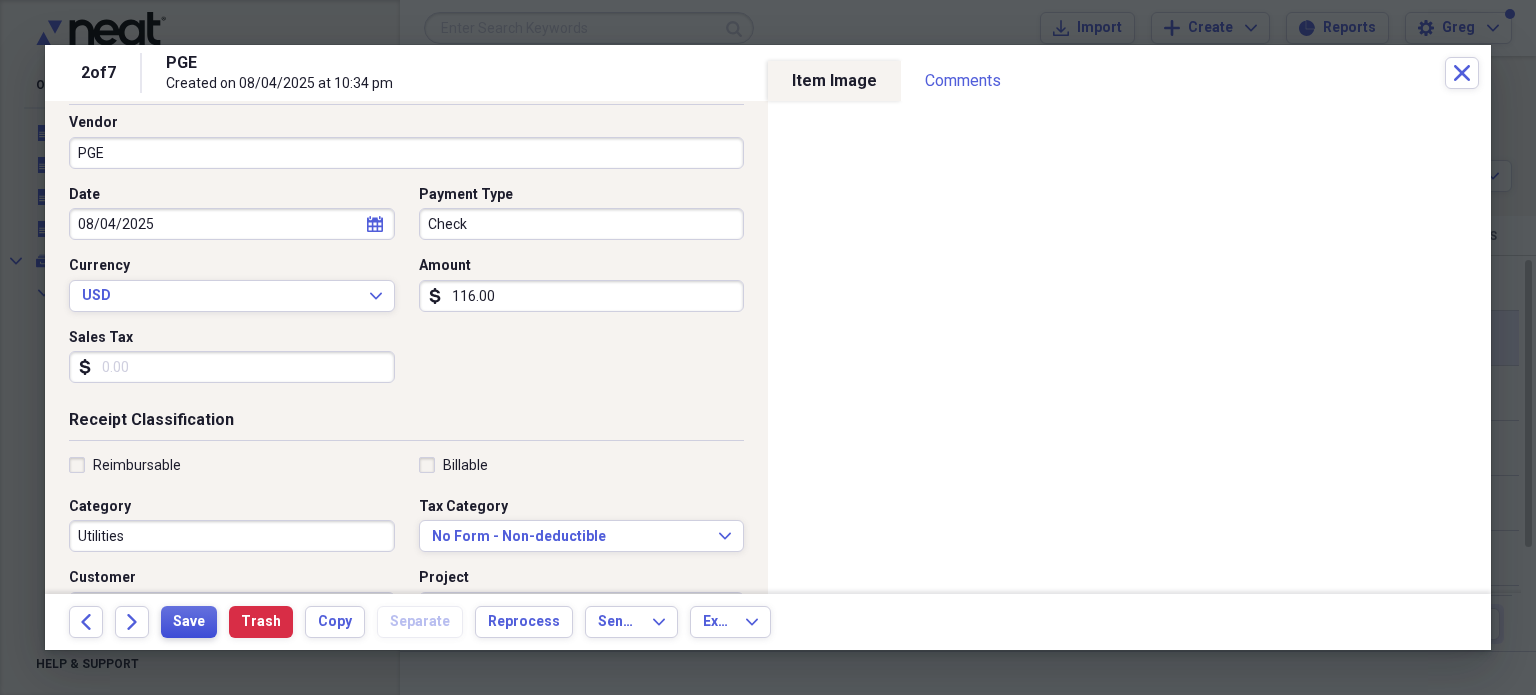 scroll, scrollTop: 0, scrollLeft: 0, axis: both 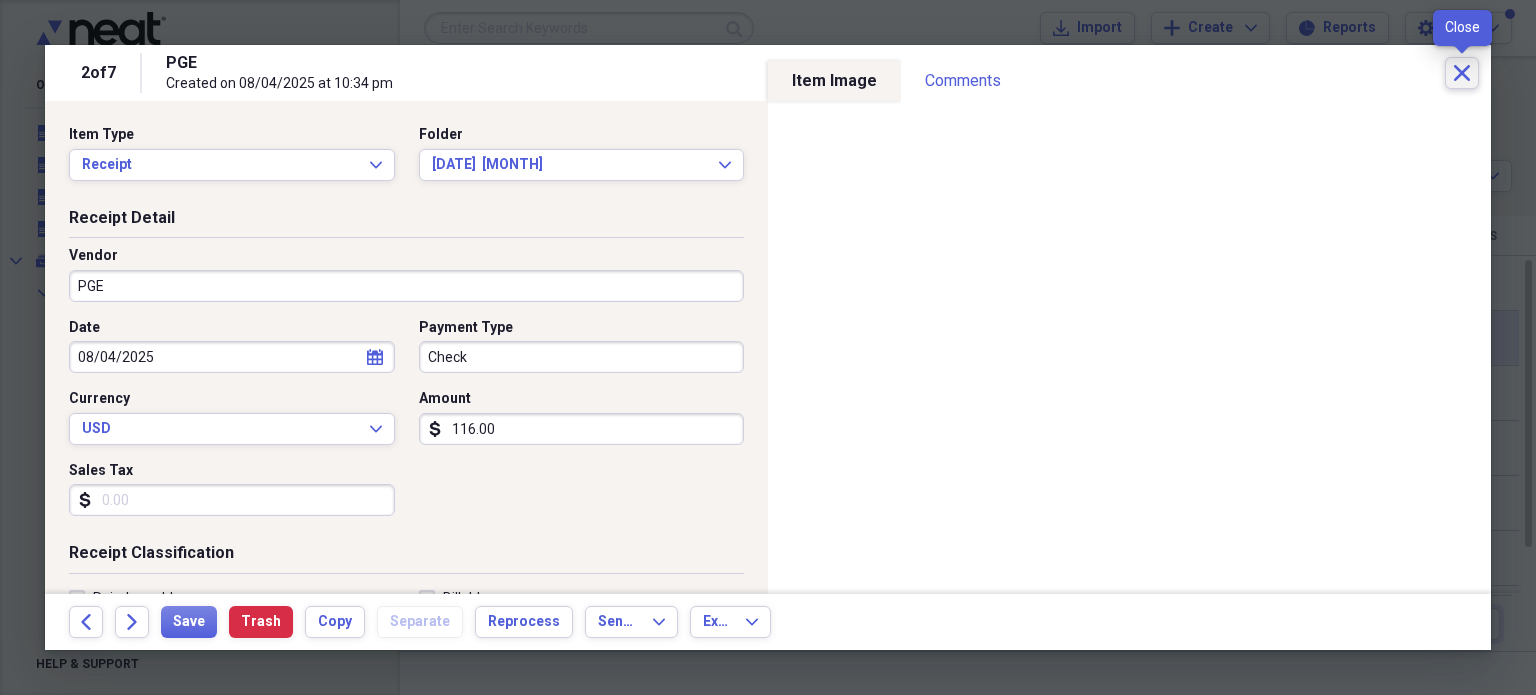 click on "Close" 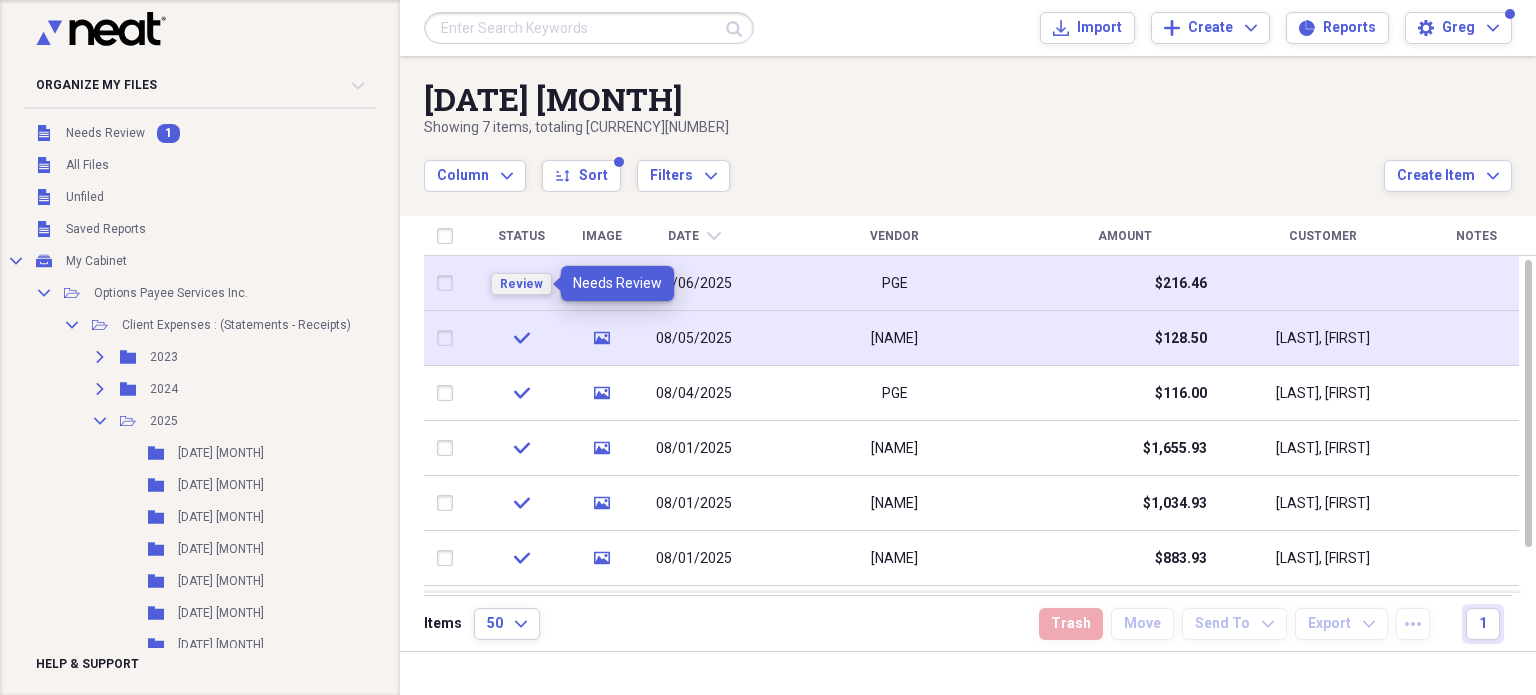 click on "Review" at bounding box center (521, 284) 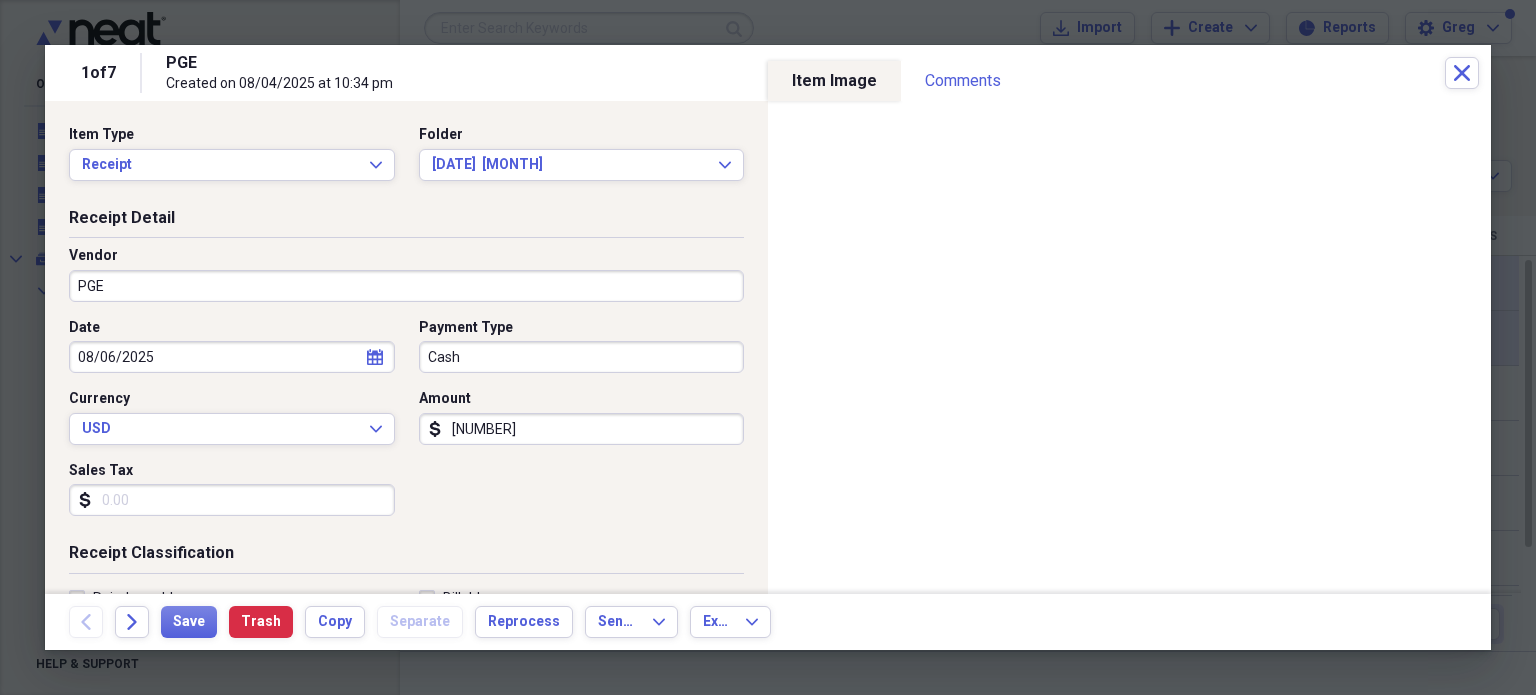 click 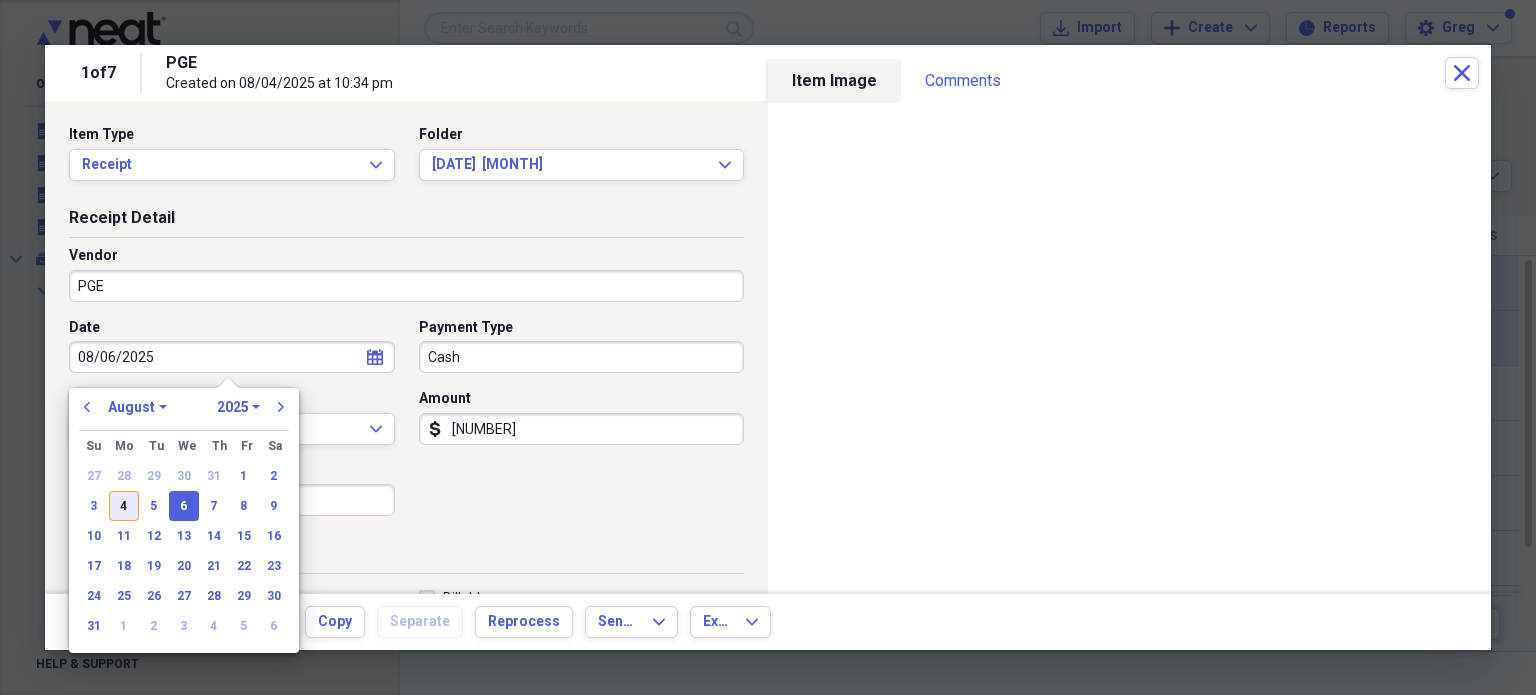 click on "4" at bounding box center (124, 506) 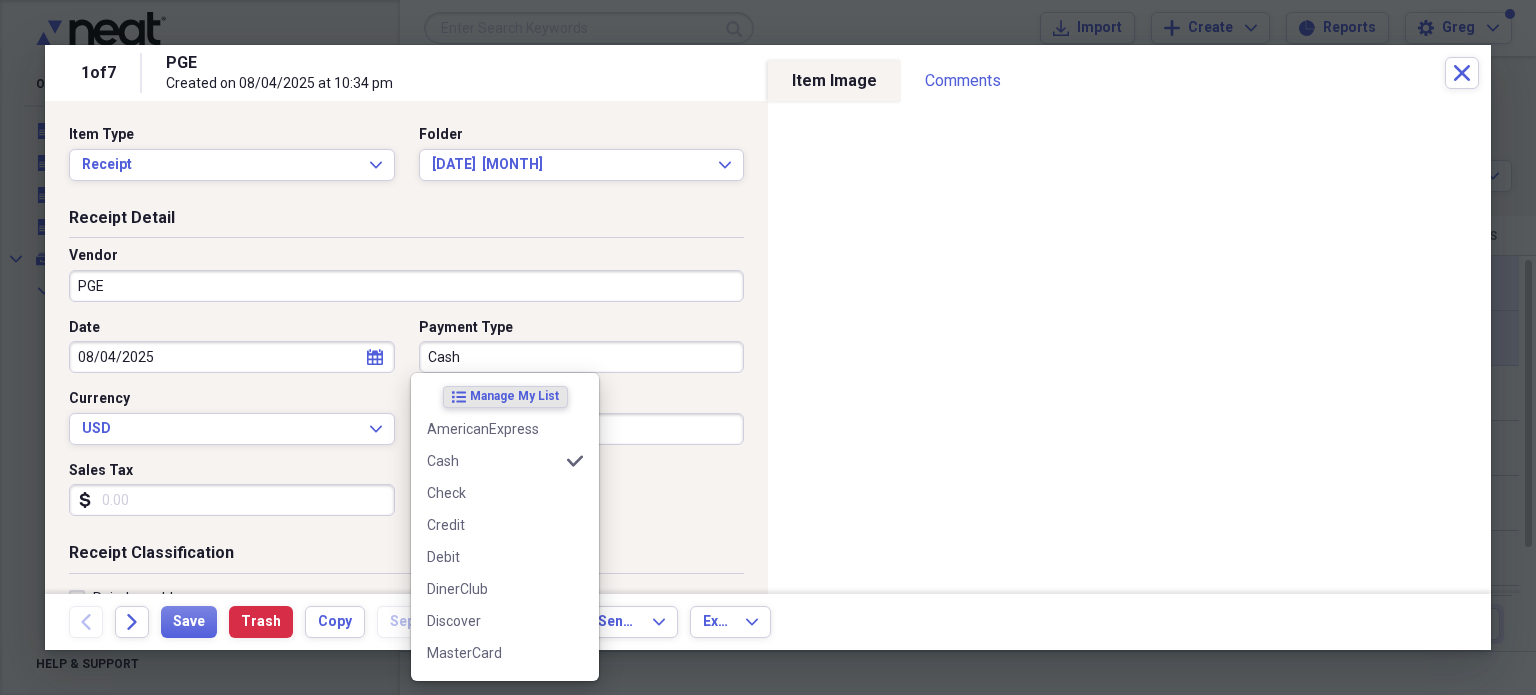 click on "Cash" at bounding box center [582, 357] 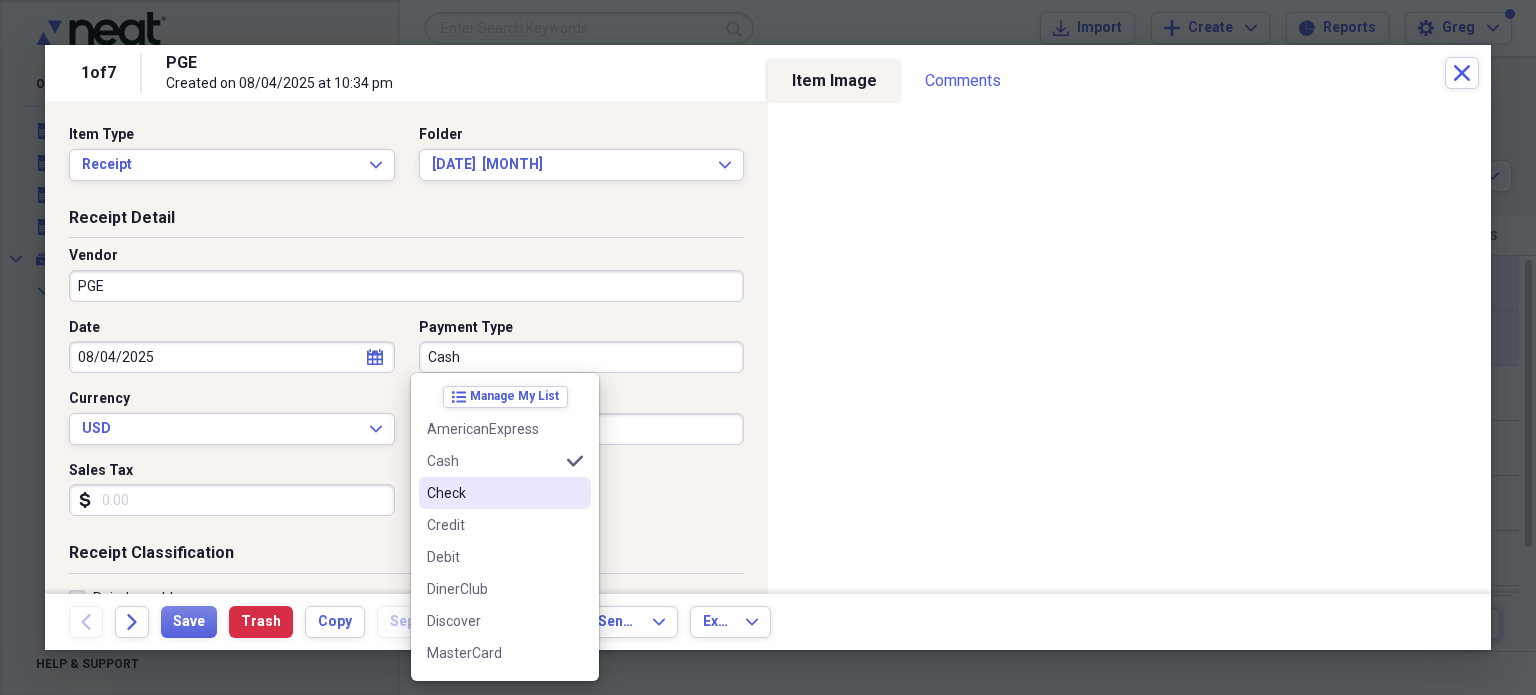 click on "Check" at bounding box center [493, 493] 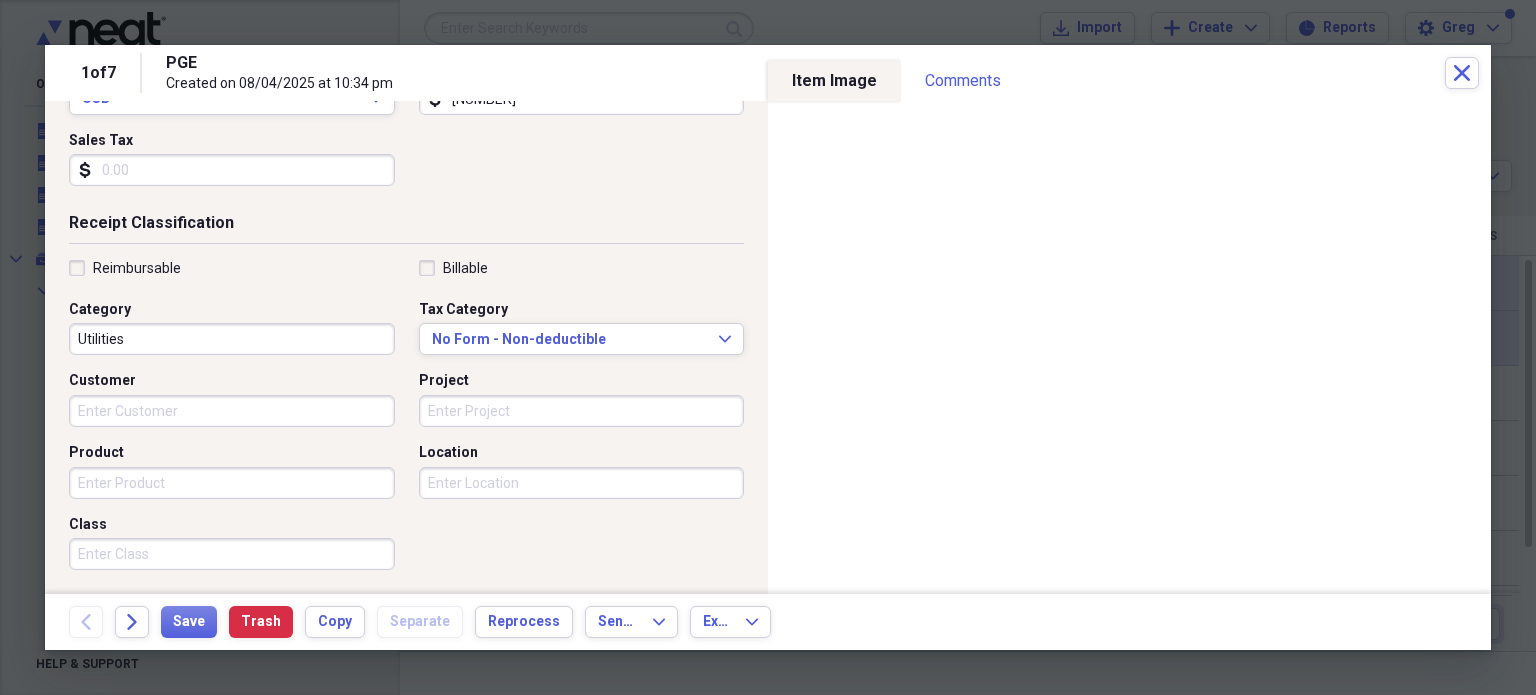 scroll, scrollTop: 333, scrollLeft: 0, axis: vertical 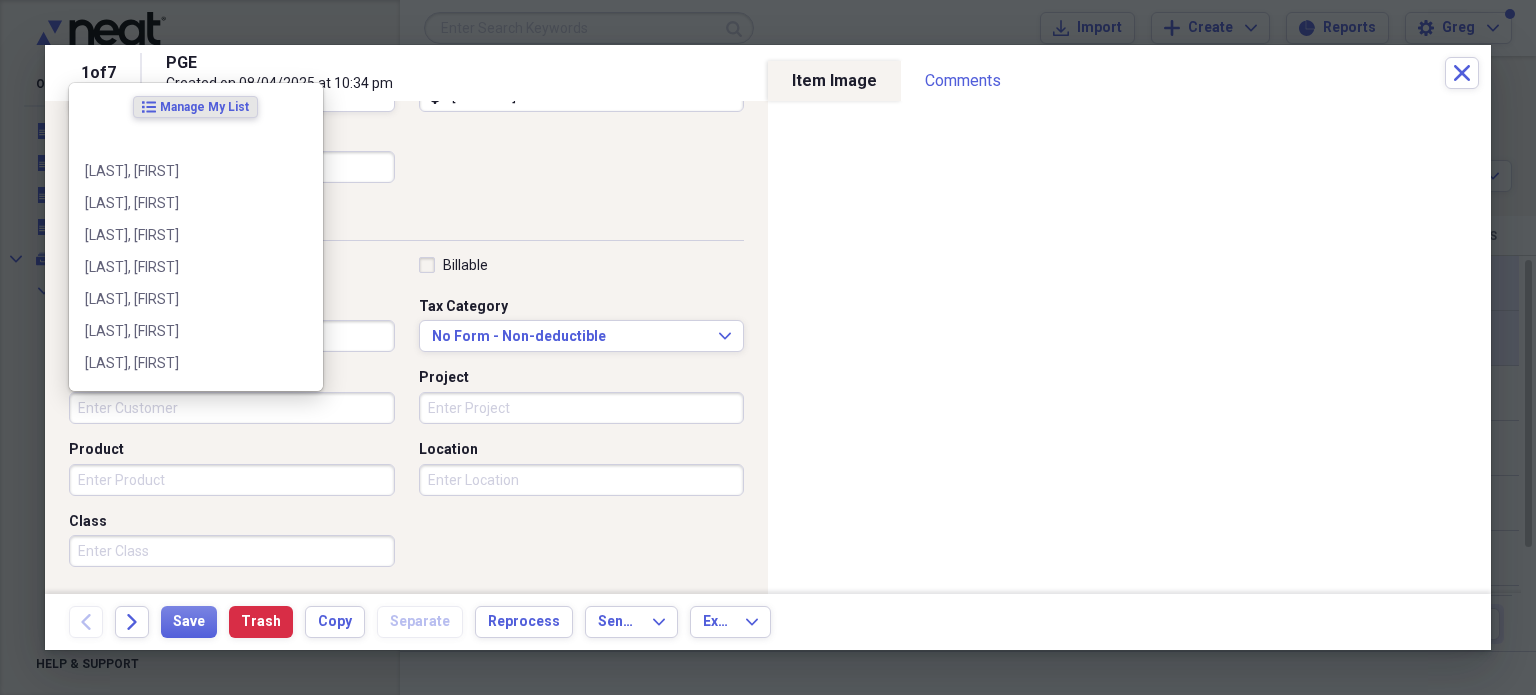 click on "Customer" at bounding box center [232, 408] 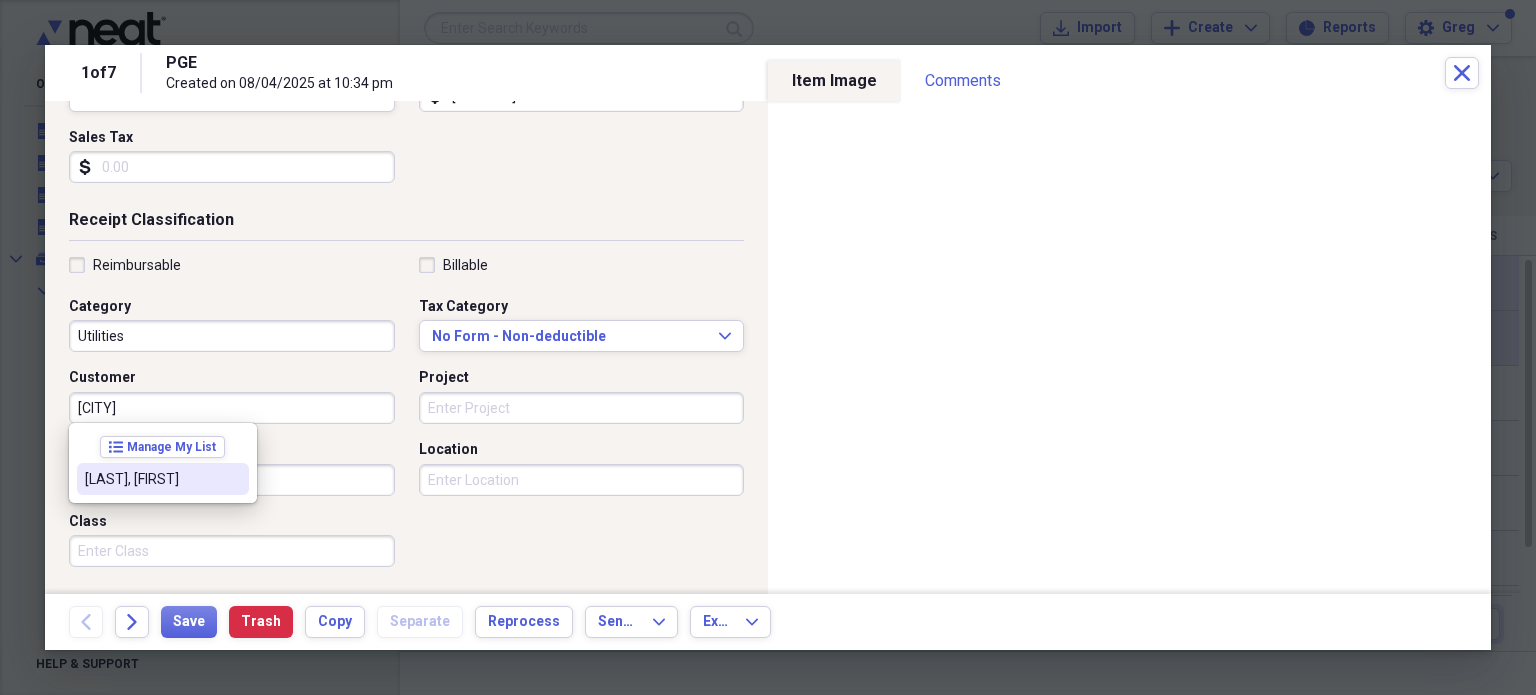click on "[LAST], [FIRST]" at bounding box center (151, 479) 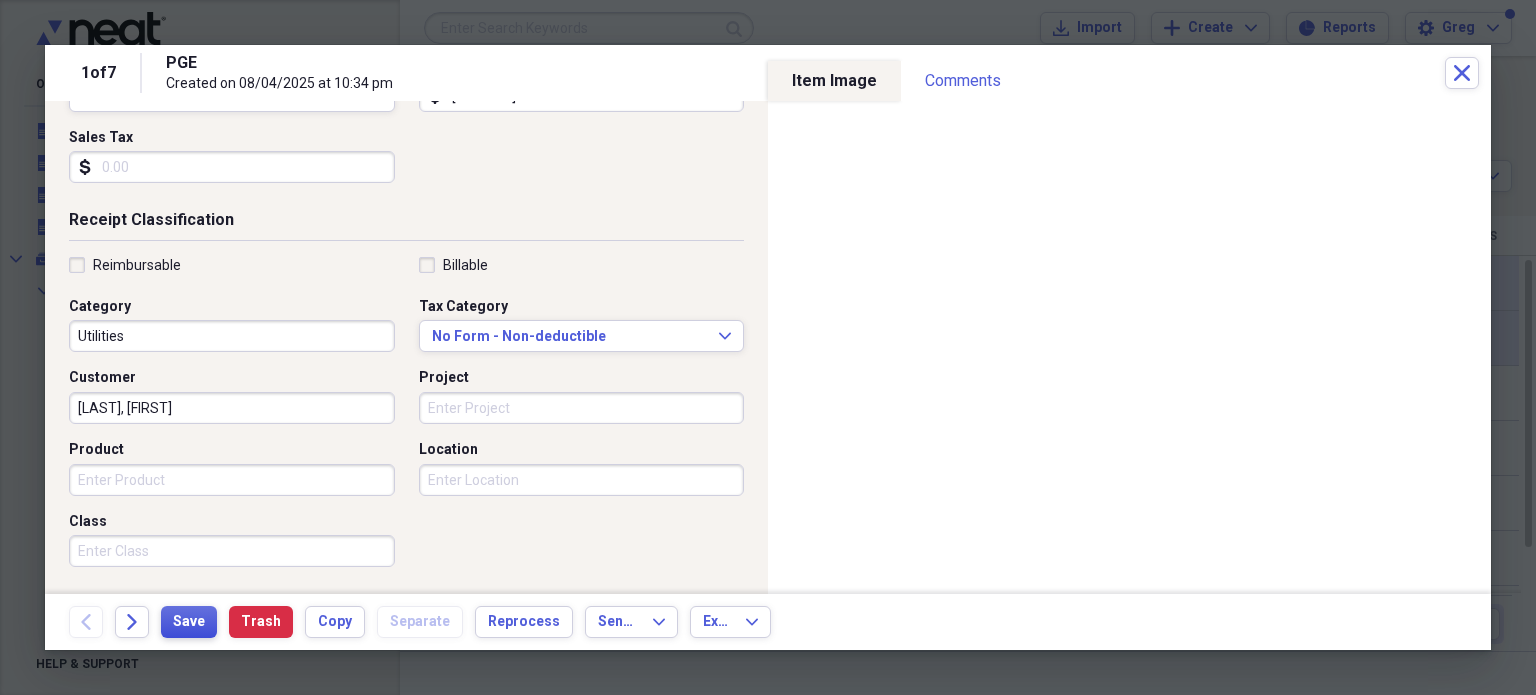 click on "Save" at bounding box center [189, 622] 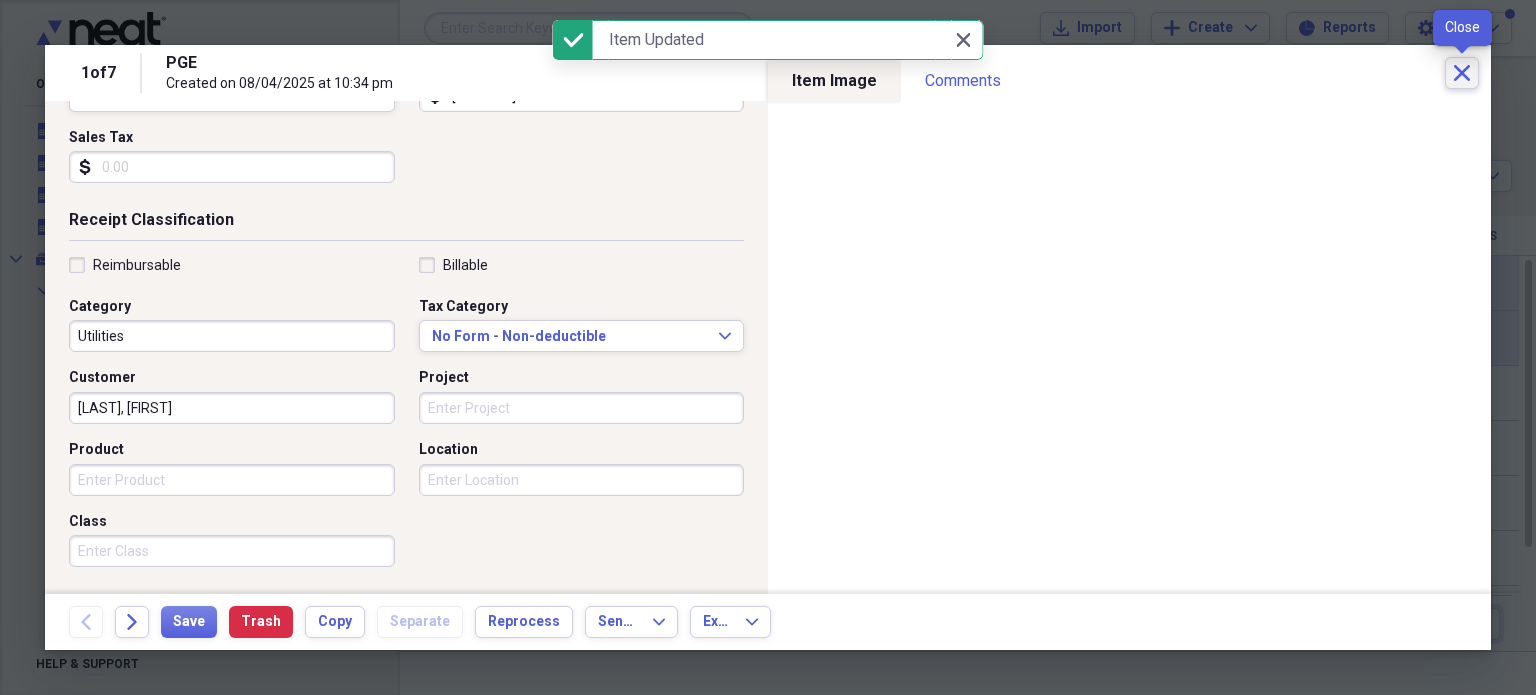 click 